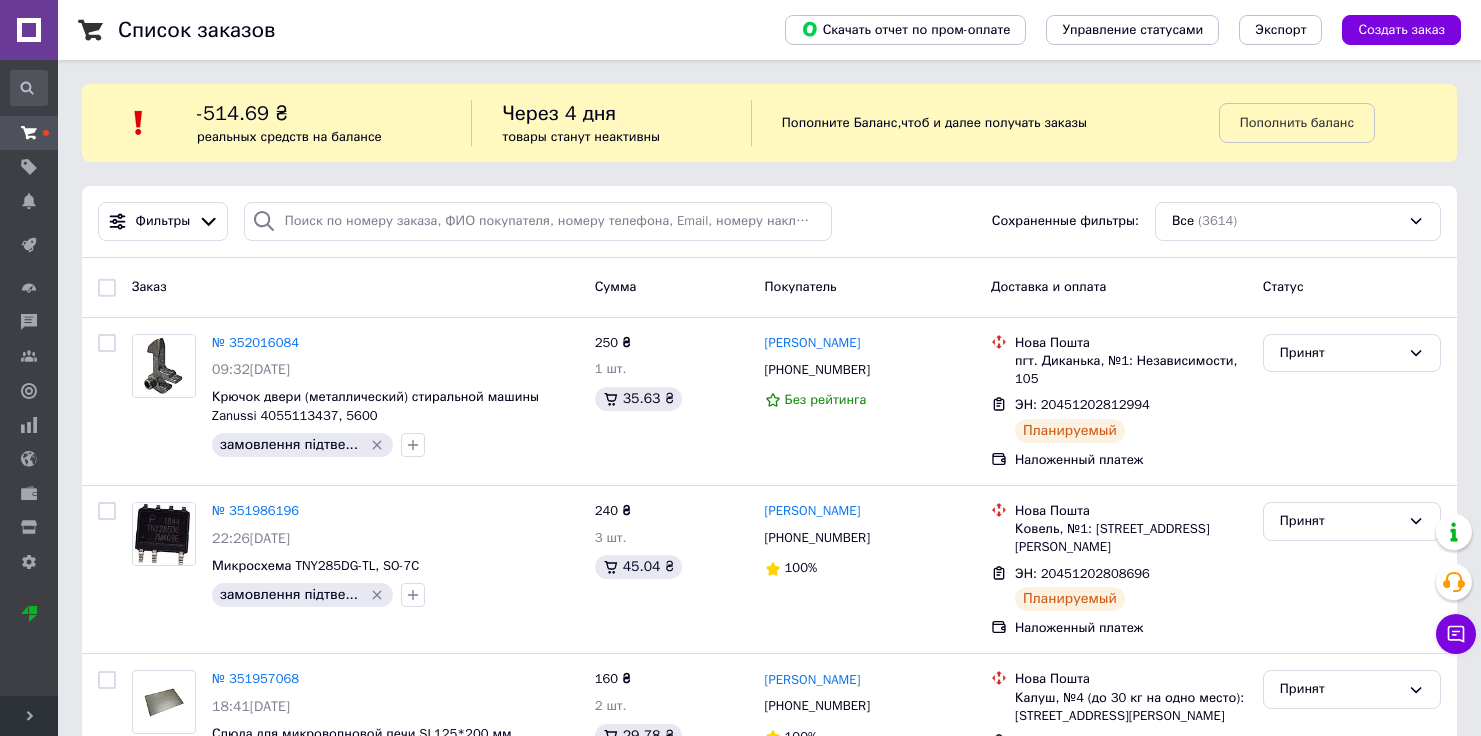 scroll, scrollTop: 0, scrollLeft: 0, axis: both 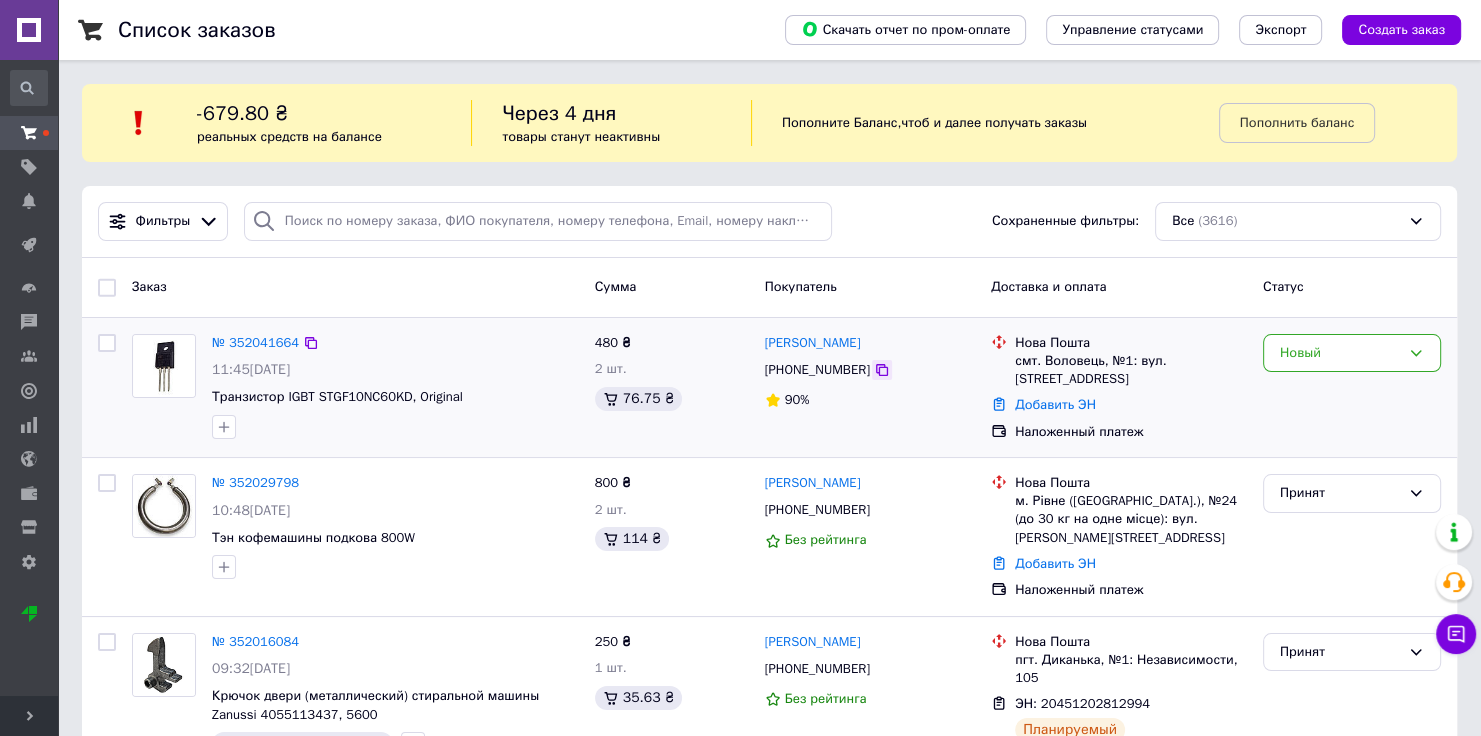 click 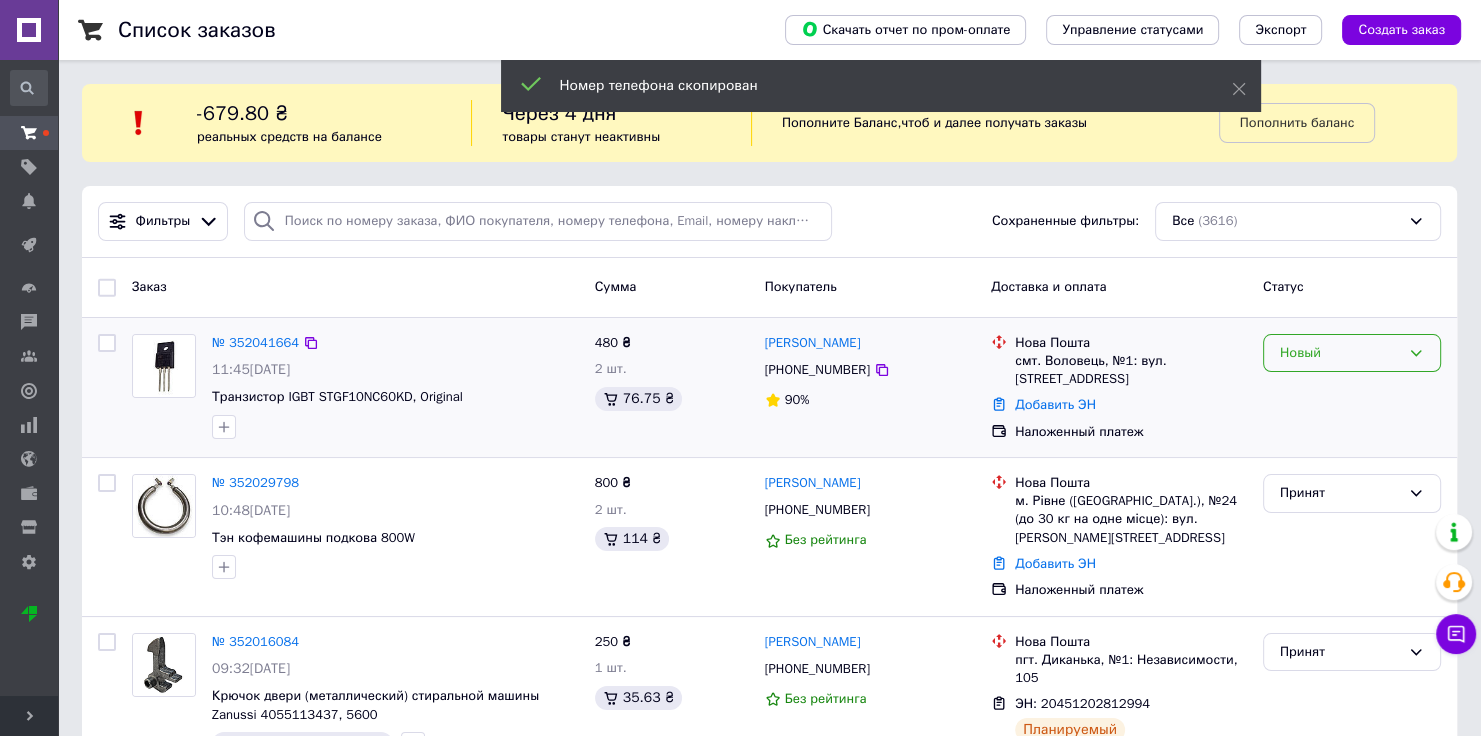 click on "Новый" at bounding box center [1340, 353] 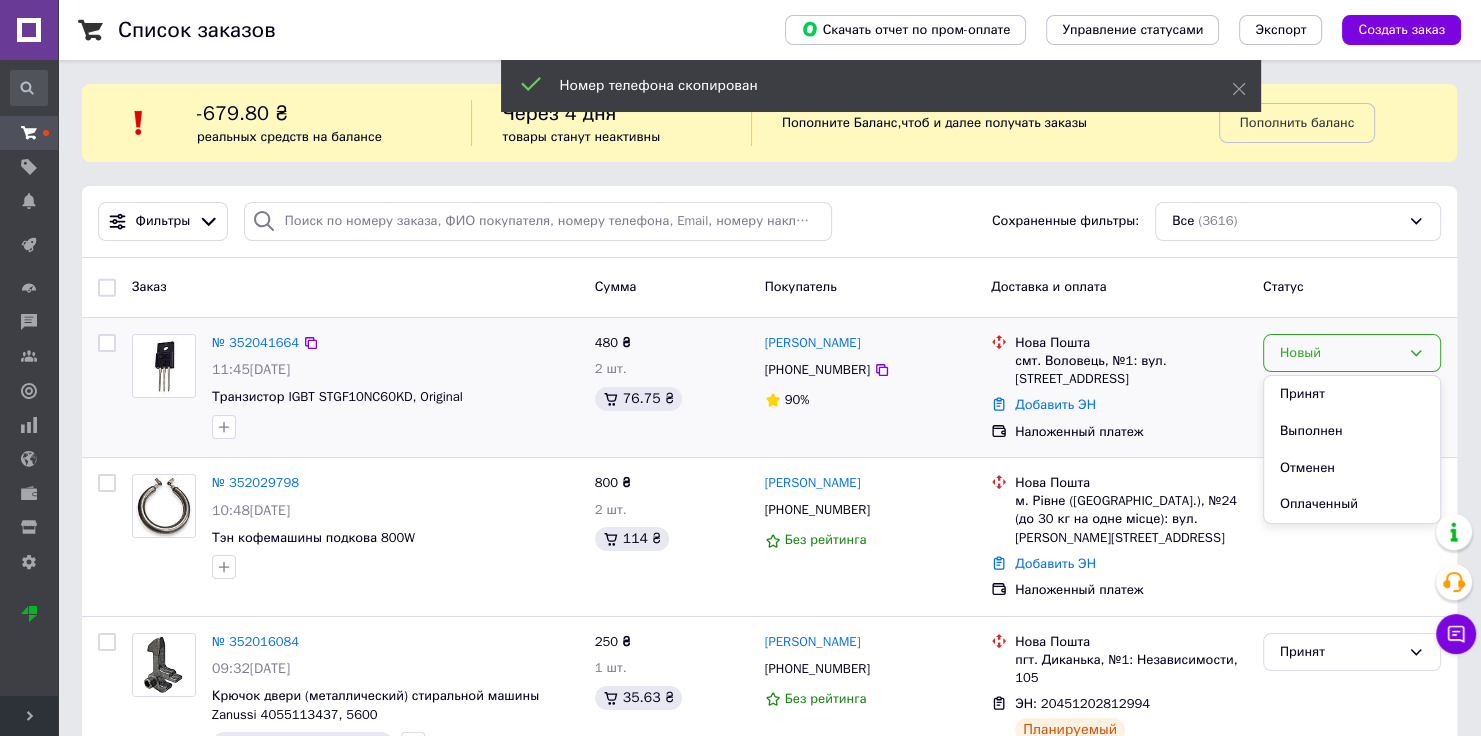 click on "Принят" at bounding box center (1352, 394) 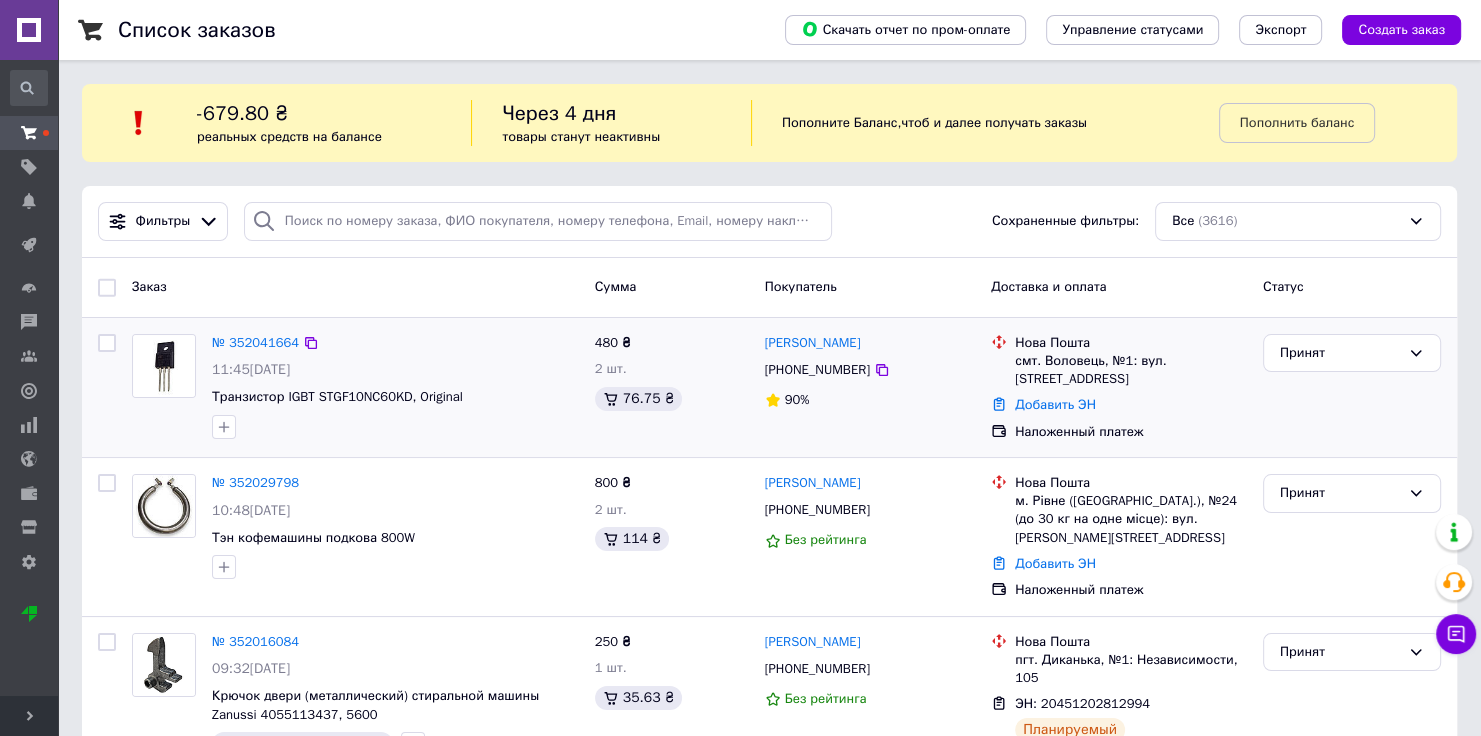 click on "Принят" at bounding box center [1352, 387] 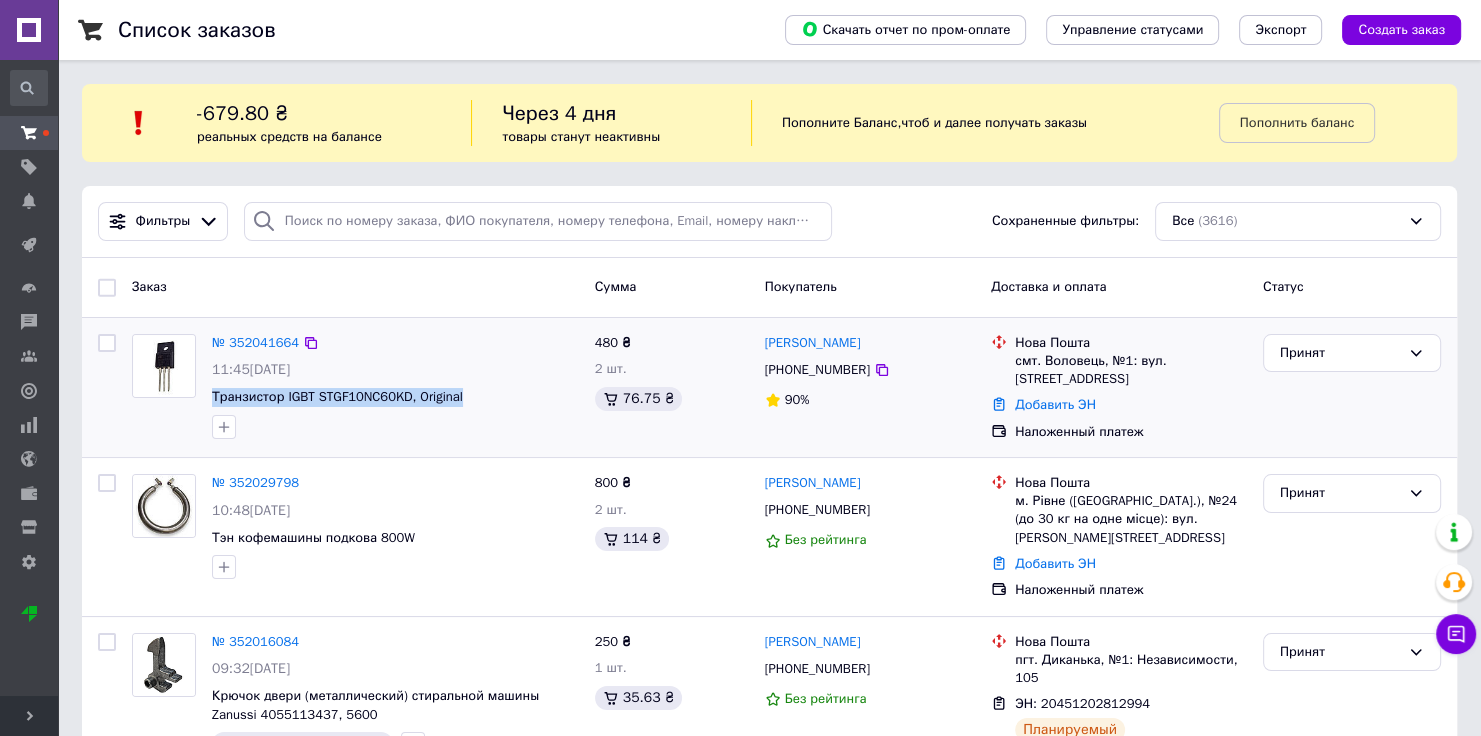 drag, startPoint x: 465, startPoint y: 402, endPoint x: 208, endPoint y: 401, distance: 257.00195 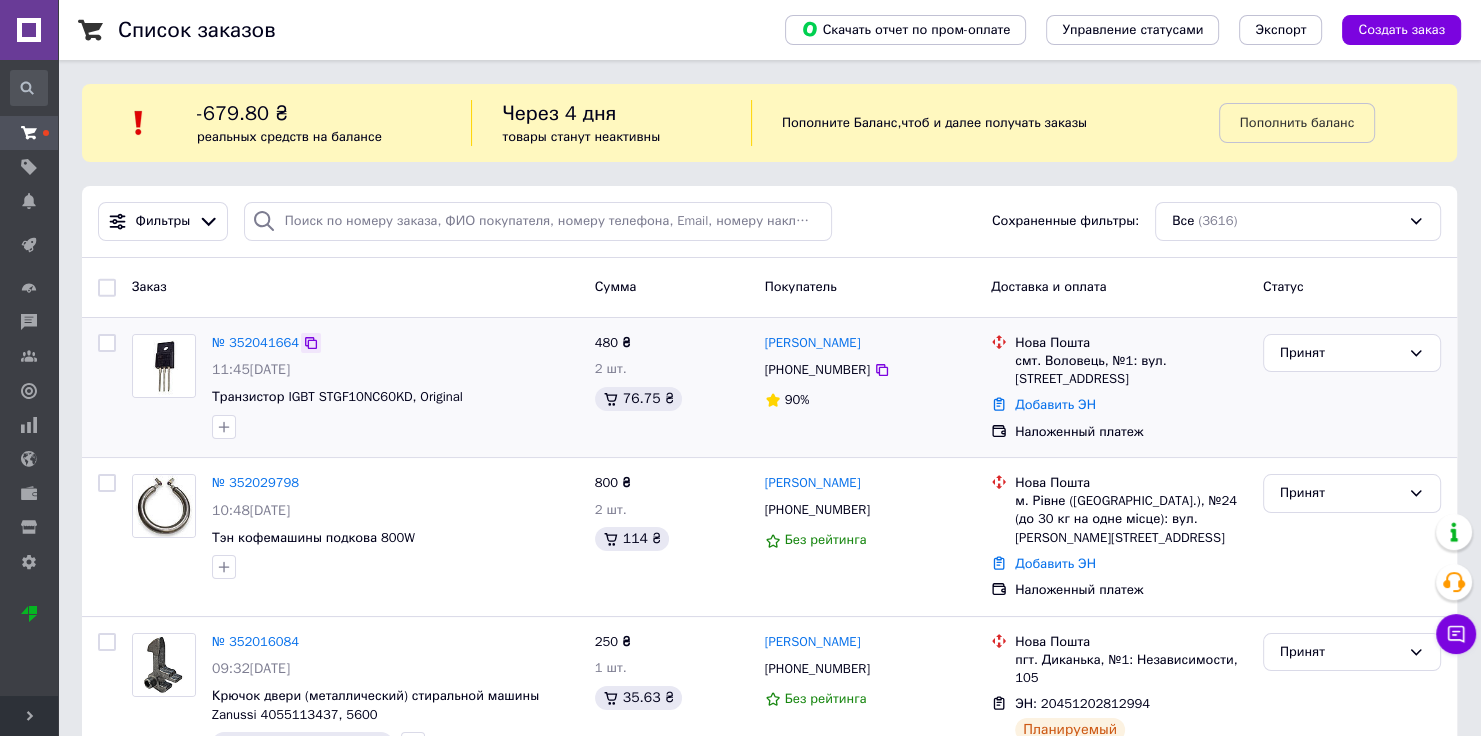 click 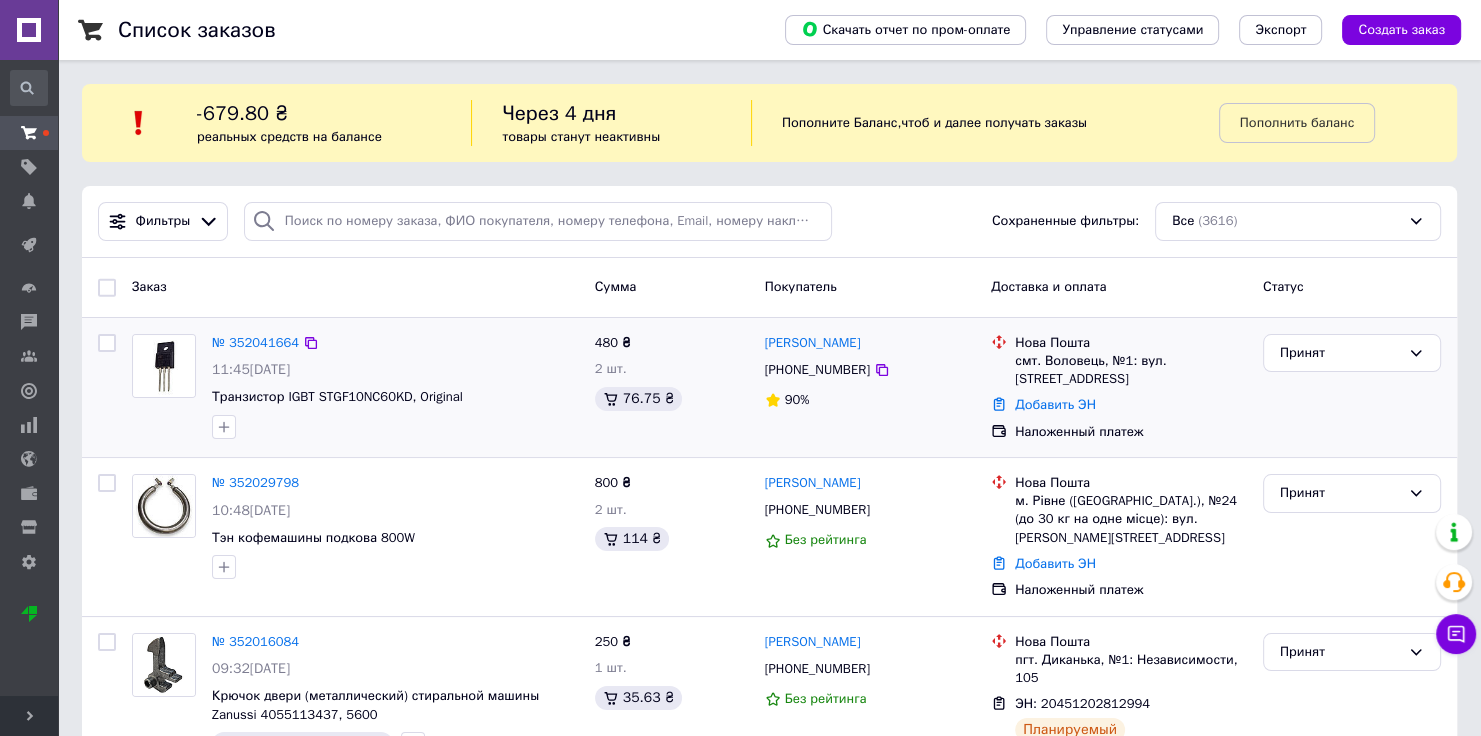 click on "Наложенный платеж" at bounding box center [1131, 432] 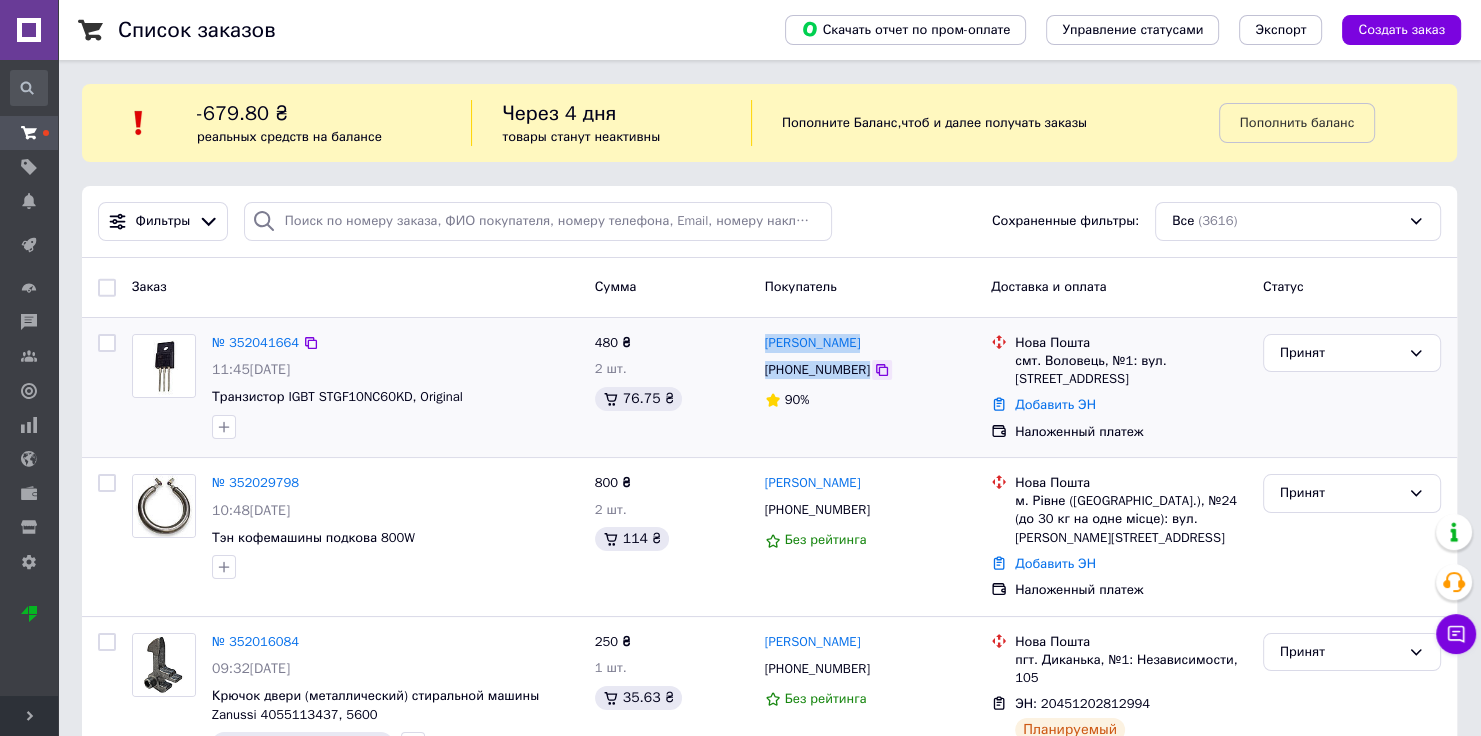 drag, startPoint x: 764, startPoint y: 337, endPoint x: 865, endPoint y: 377, distance: 108.63241 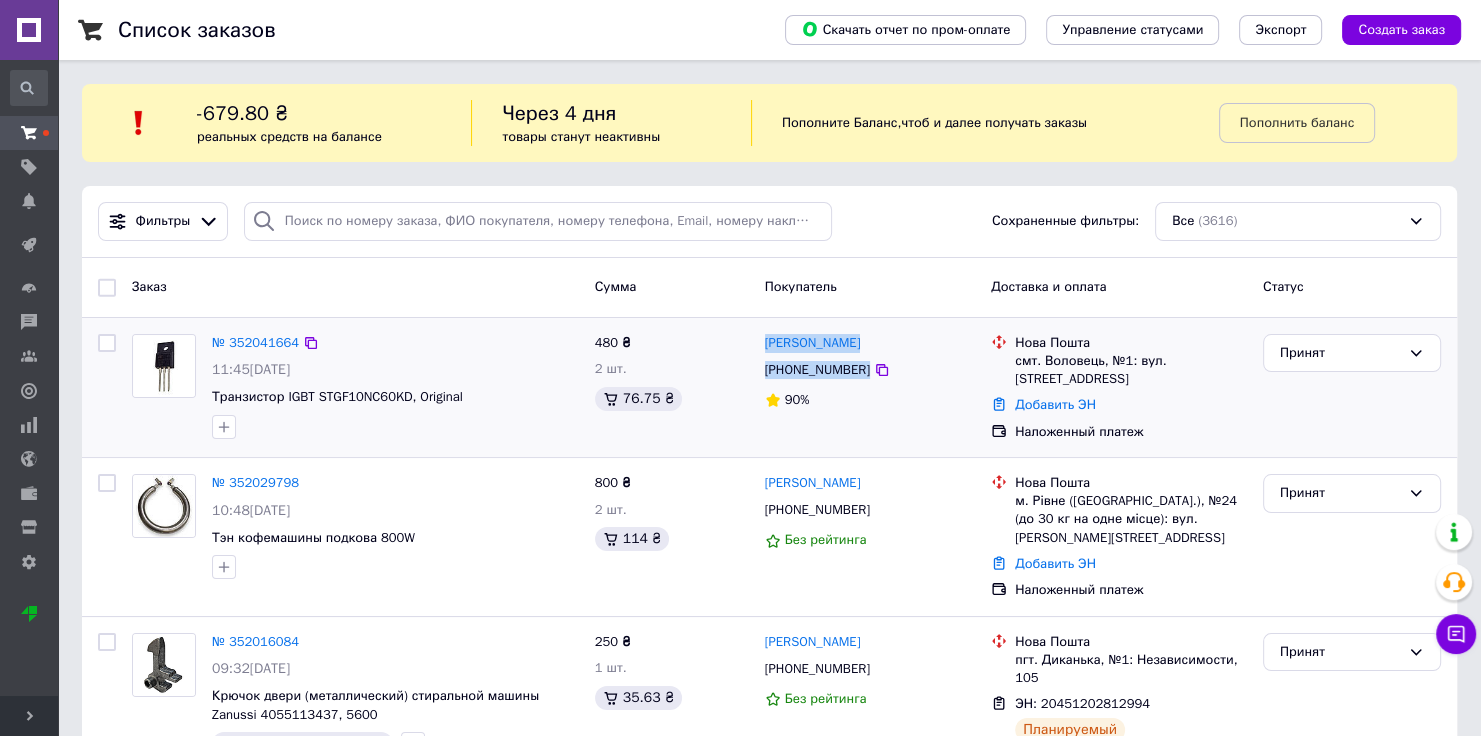 copy on "[PERSON_NAME] [PHONE_NUMBER]" 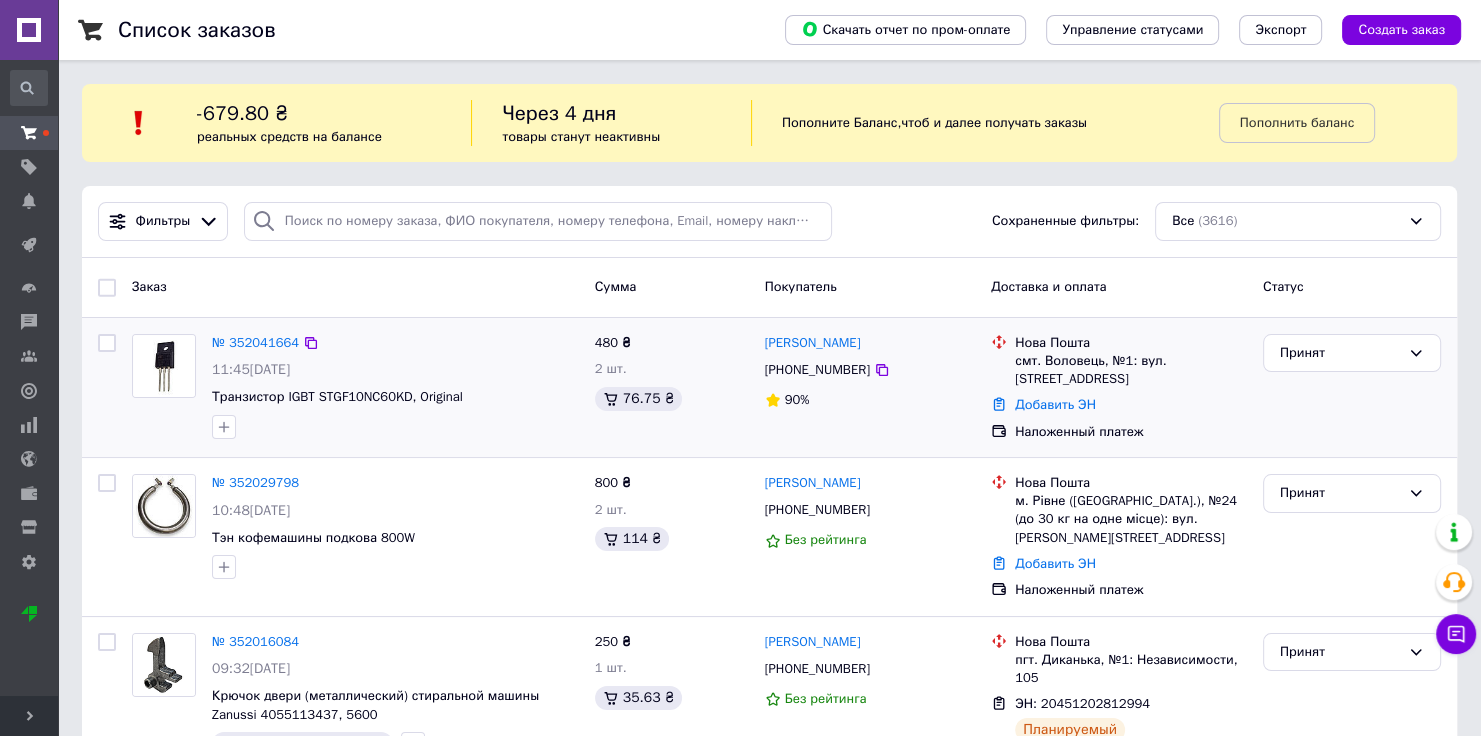click on "Нова Пошта" at bounding box center (1131, 343) 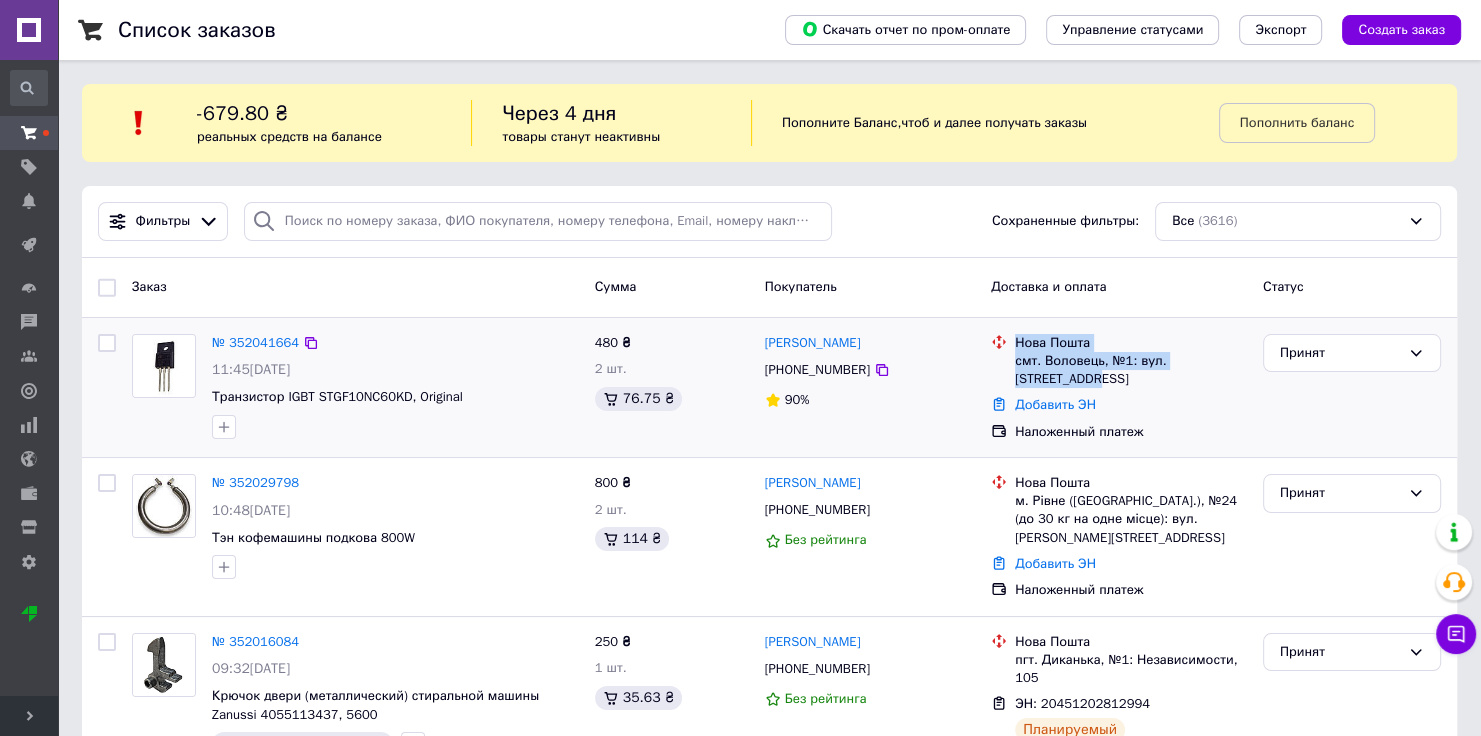 drag, startPoint x: 1016, startPoint y: 342, endPoint x: 1194, endPoint y: 348, distance: 178.10109 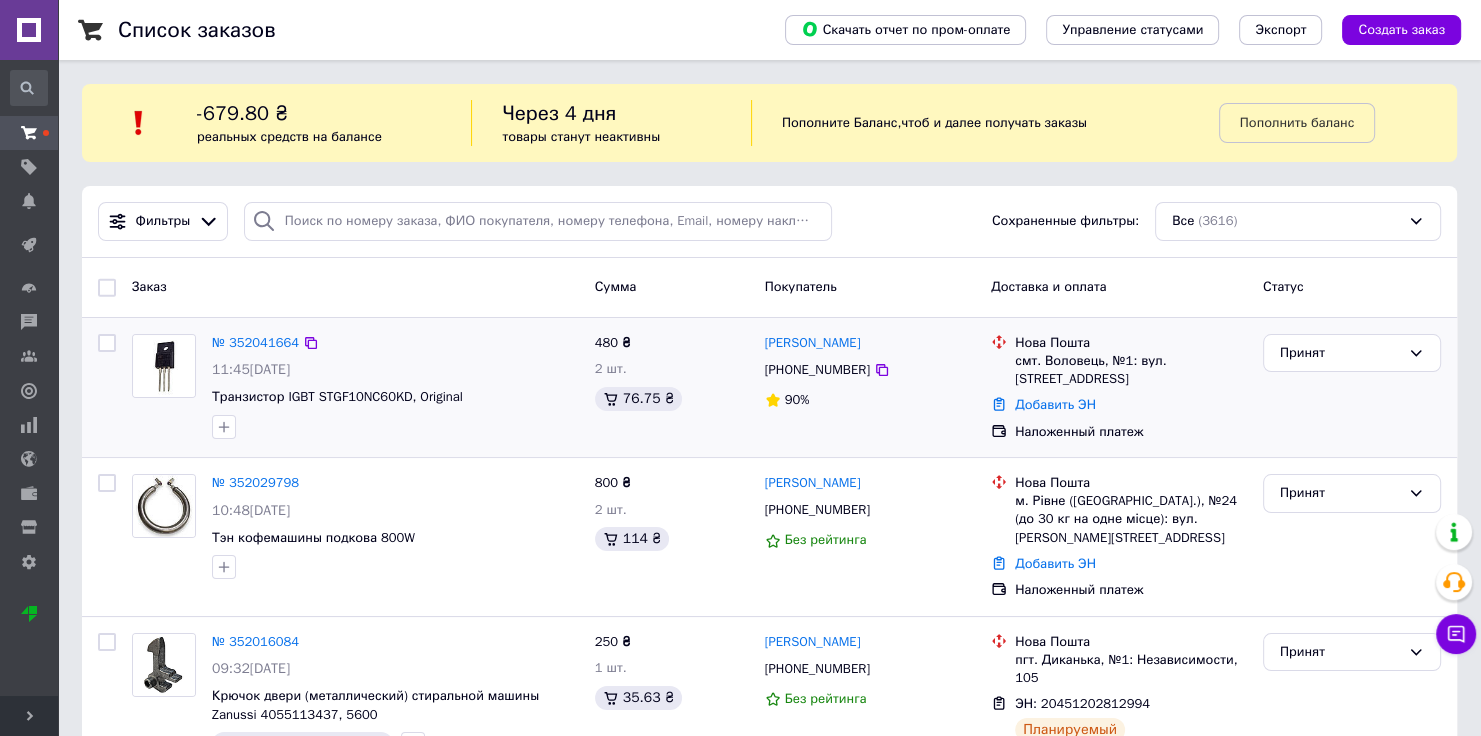 click on "Добавить ЭН" at bounding box center [1131, 405] 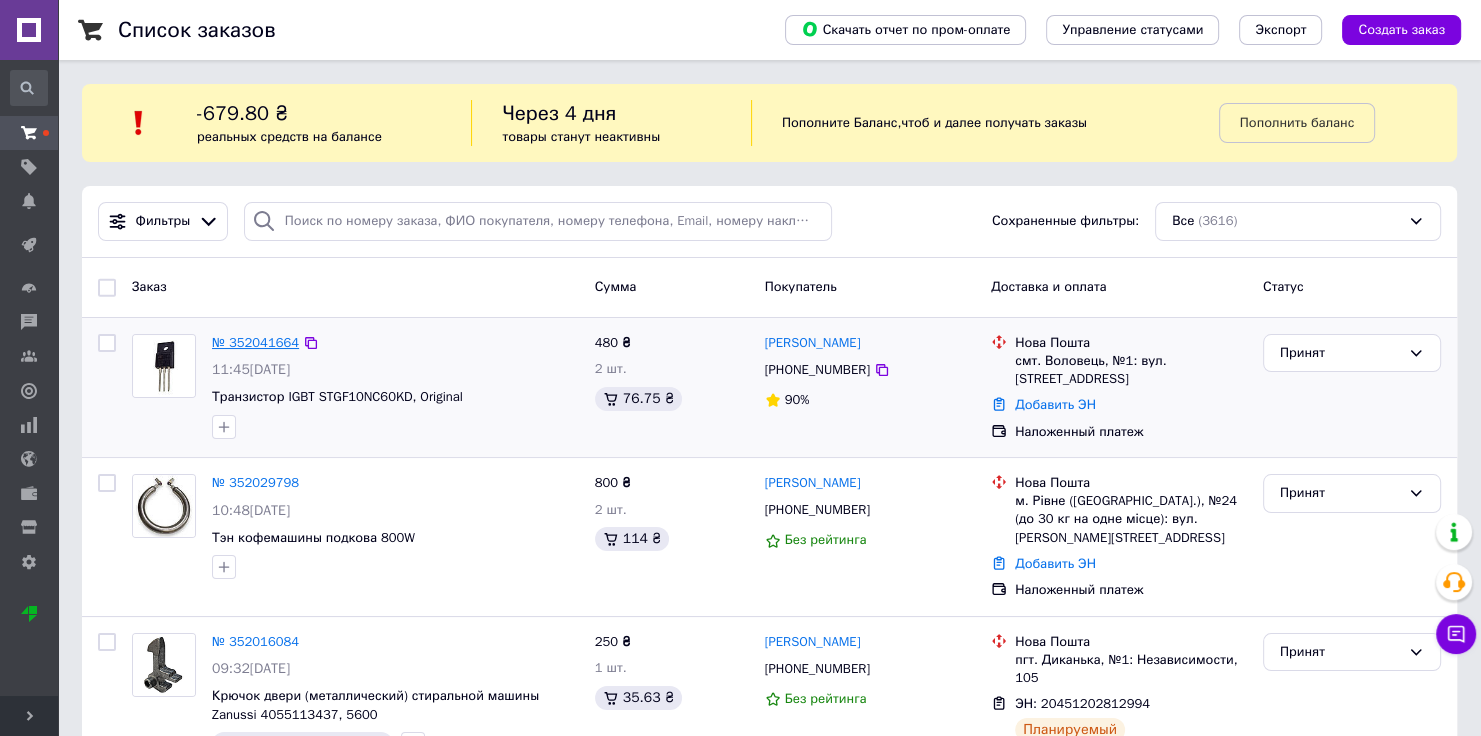 click on "№ 352041664" at bounding box center [255, 342] 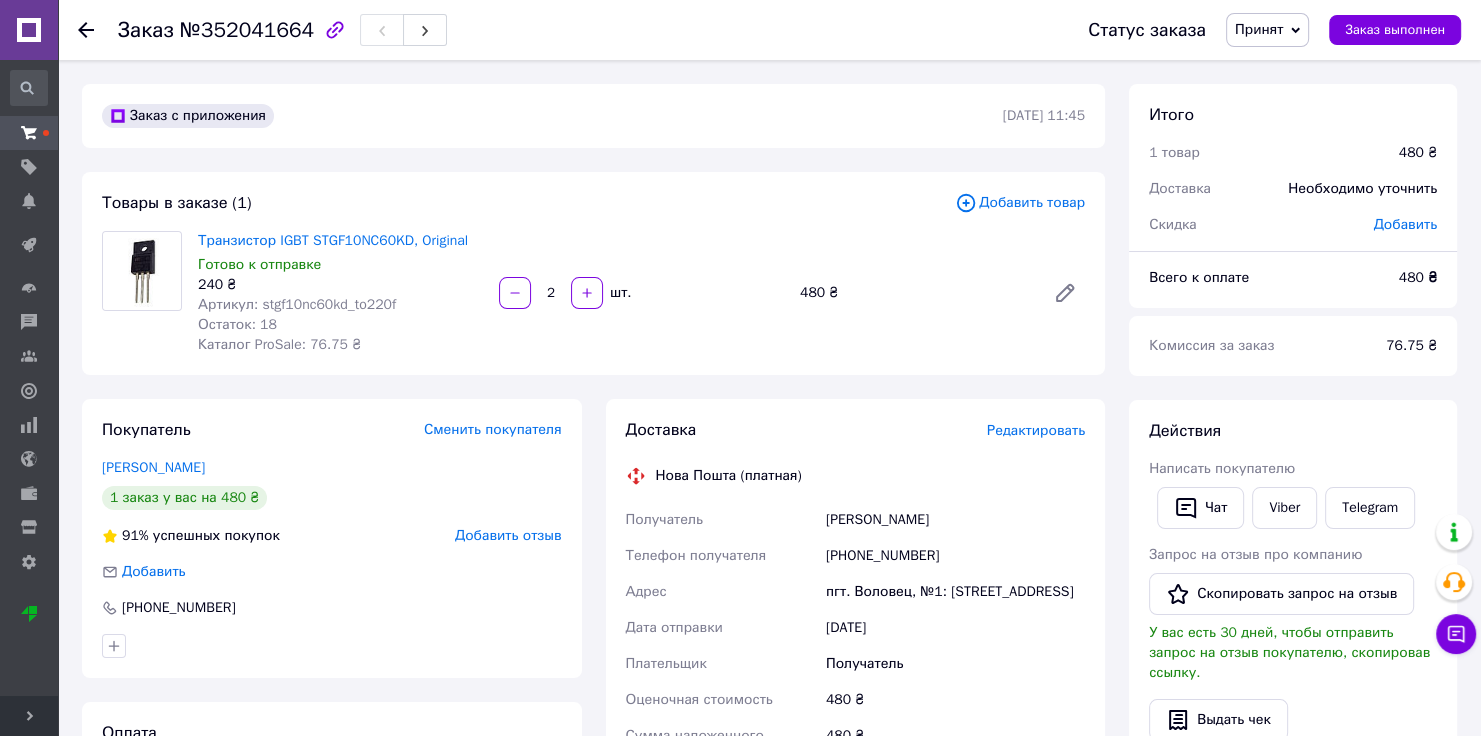 click on "Редактировать" at bounding box center [1036, 430] 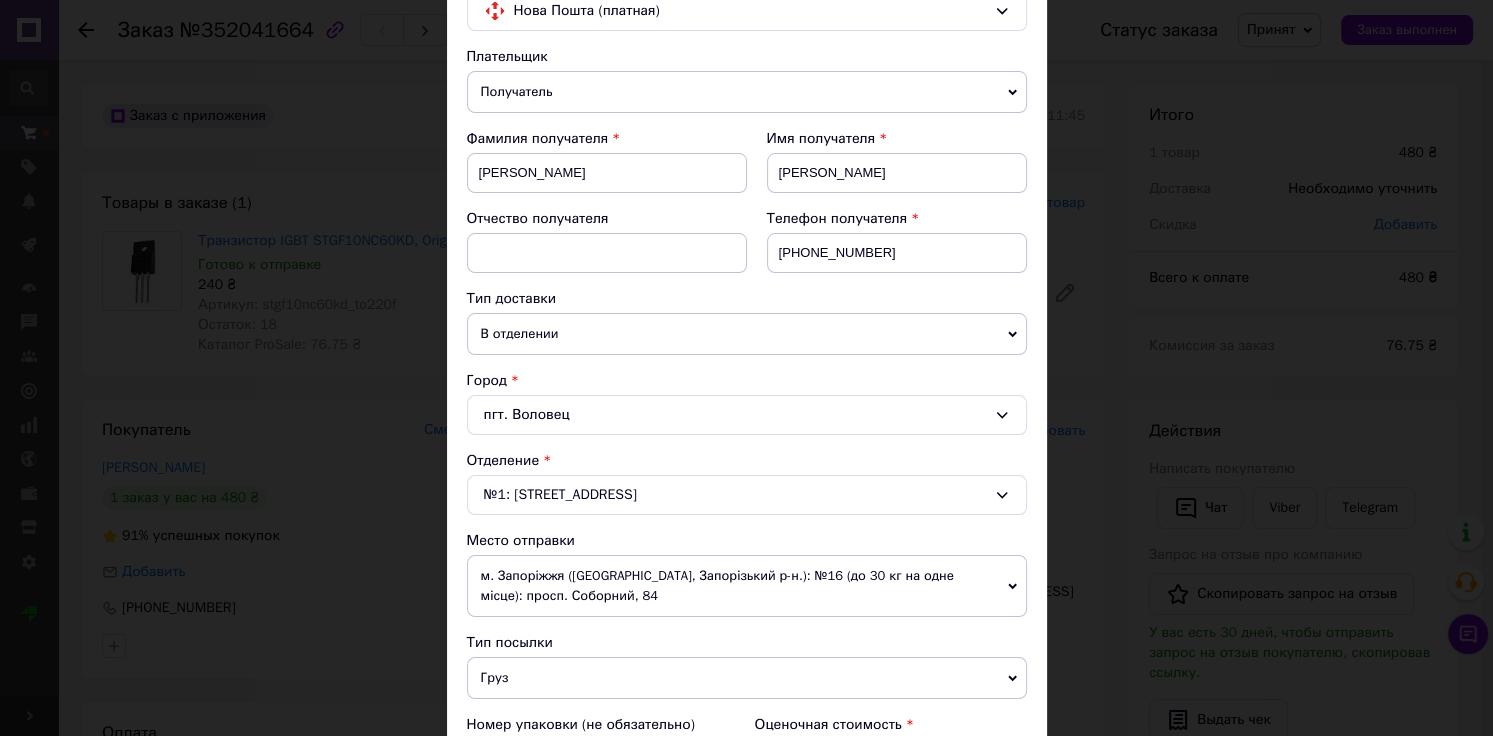 scroll, scrollTop: 400, scrollLeft: 0, axis: vertical 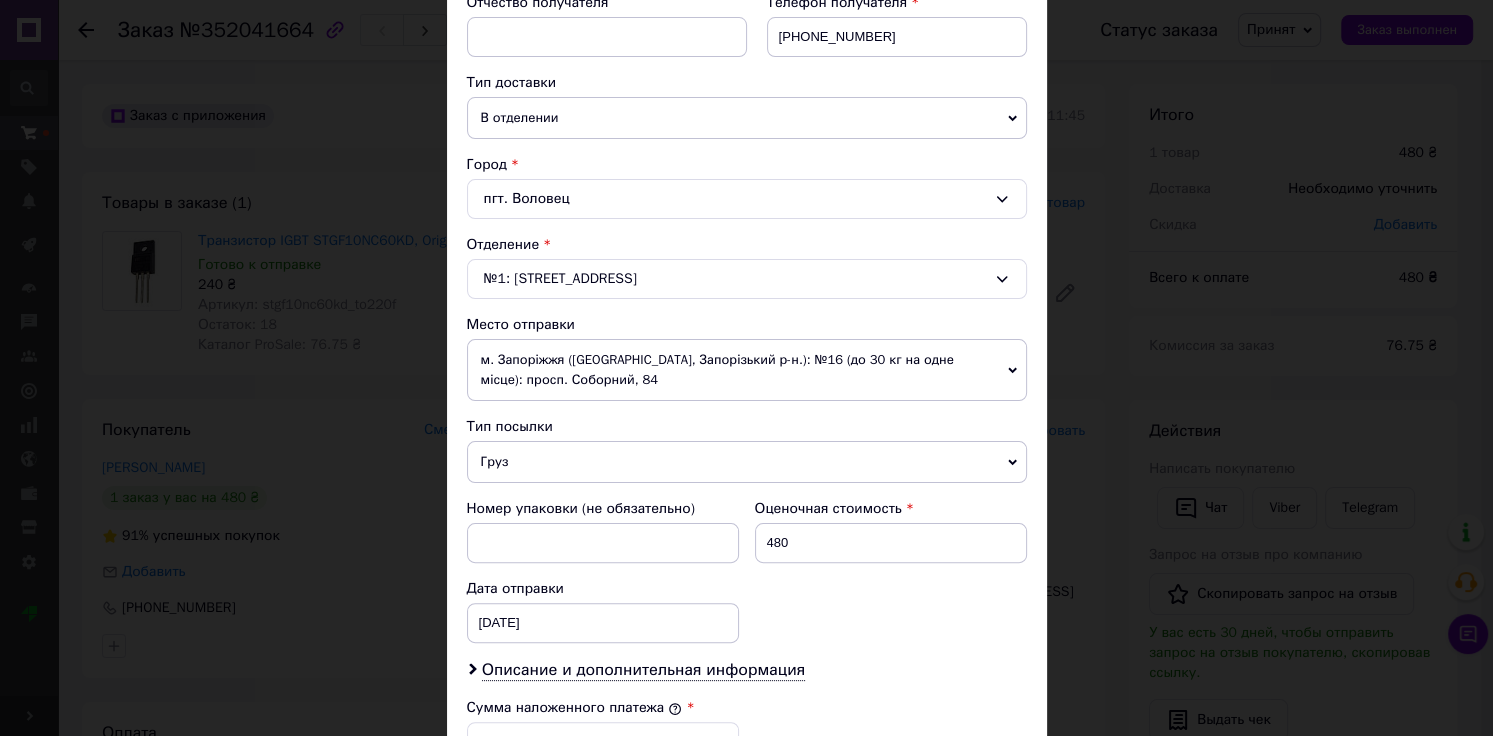 click on "Груз" at bounding box center [747, 462] 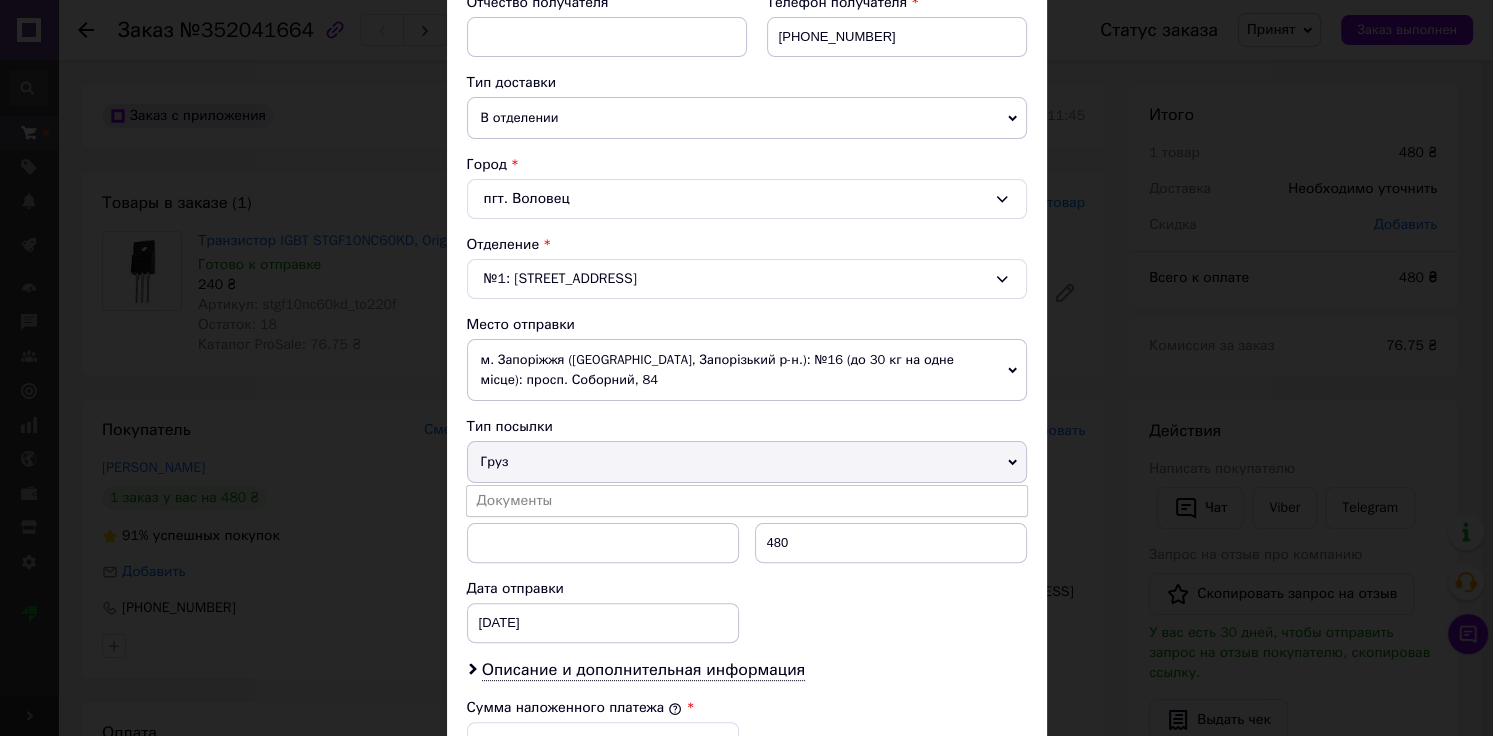 click on "Плательщик Получатель Отправитель Фамилия получателя [PERSON_NAME] Имя получателя [PERSON_NAME] Отчество получателя Телефон получателя [PHONE_NUMBER] Тип доставки В отделении Курьером В почтомате Город пгт. Воловец Отделение №1: [STREET_ADDRESS] Место отправки м. [GEOGRAPHIC_DATA] ([GEOGRAPHIC_DATA], [GEOGRAPHIC_DATA].): №16 (до 30 кг на одне місце): просп. Соборний, 84 Нет совпадений. Попробуйте изменить условия поиска Добавить еще место отправки Тип посылки Груз Документы Номер упаковки (не обязательно) Оценочная стоимость 480 Дата отправки [DATE] < 2025 > < Июль > Пн Вт Ср Чт Пт Сб Вс 30 1 2 3 4 5 6 7 8" at bounding box center (747, 423) 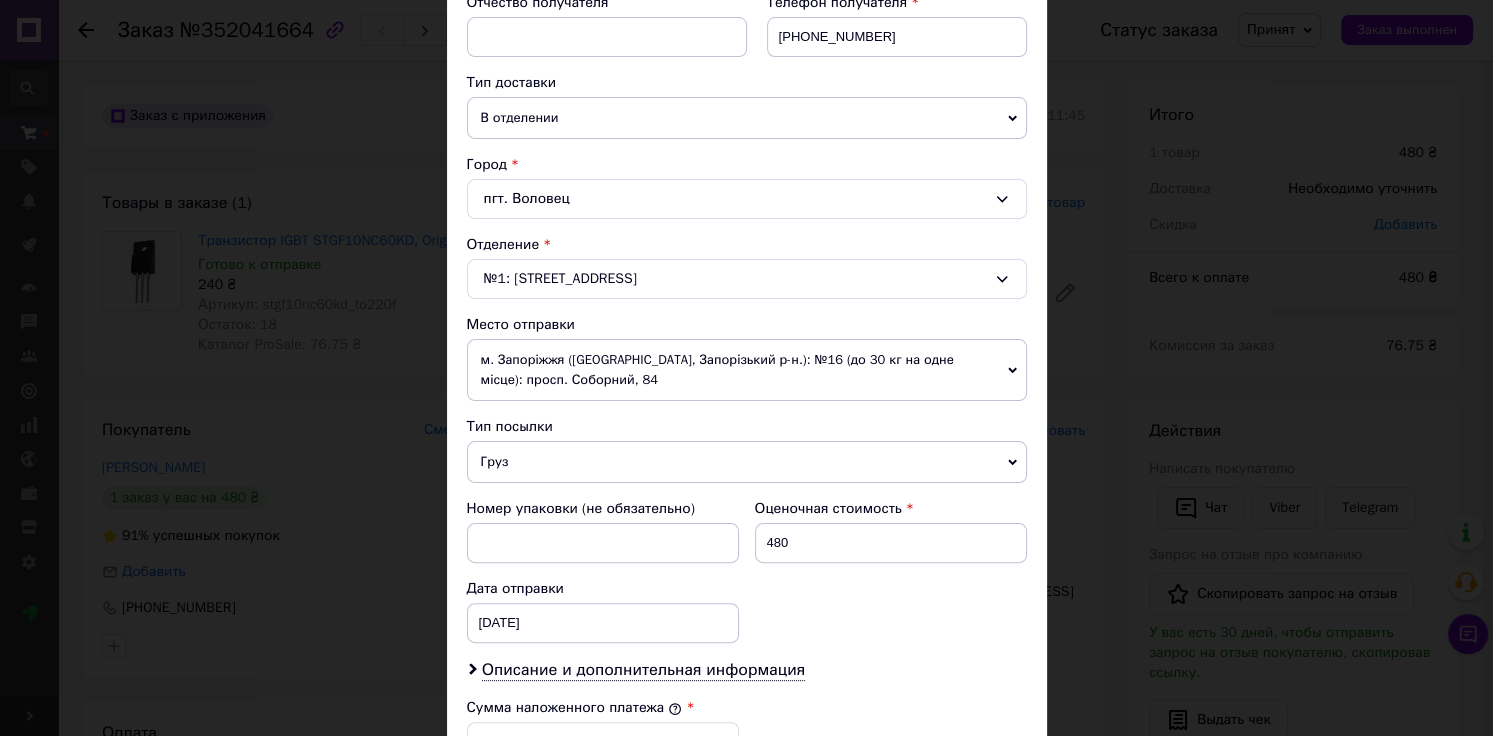 click on "Груз" at bounding box center (747, 462) 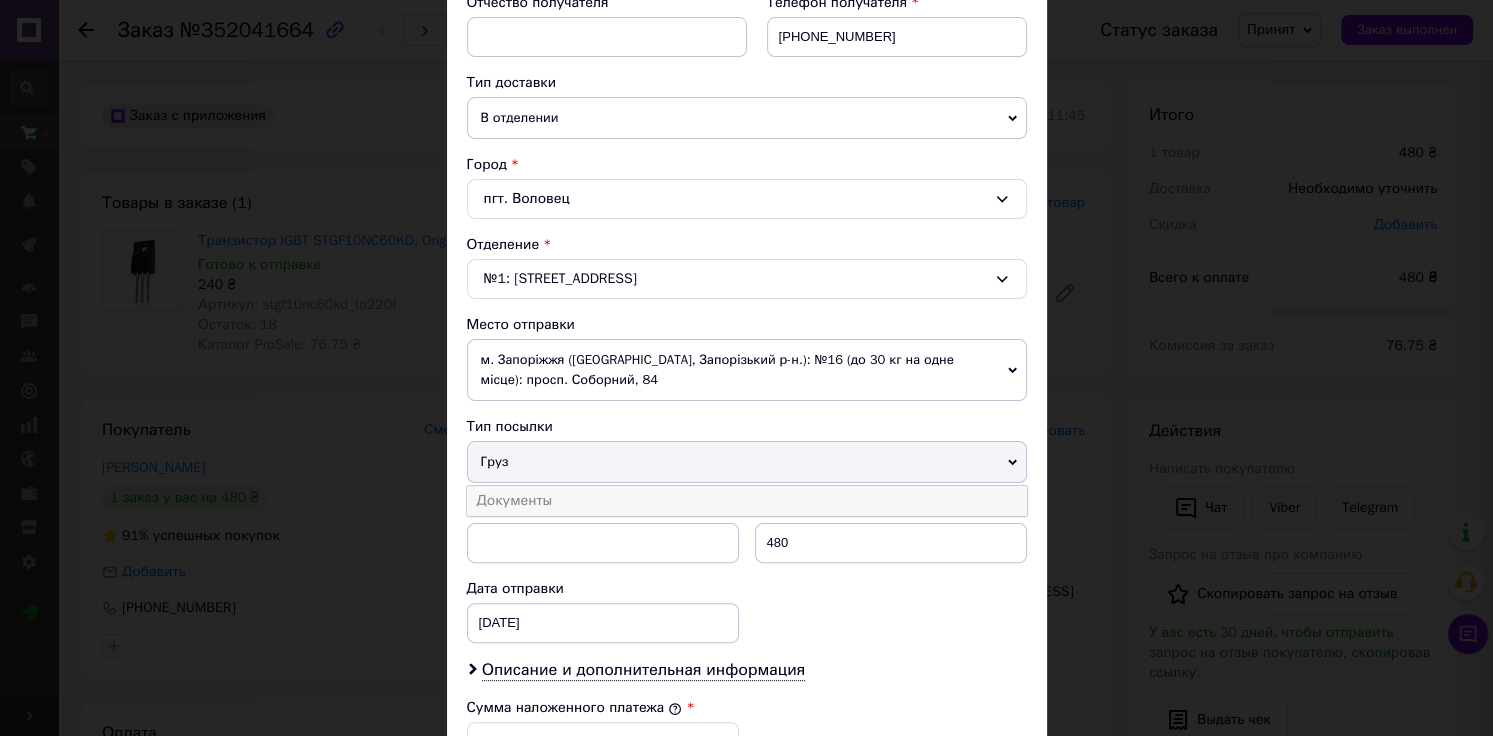 click on "Документы" at bounding box center (747, 501) 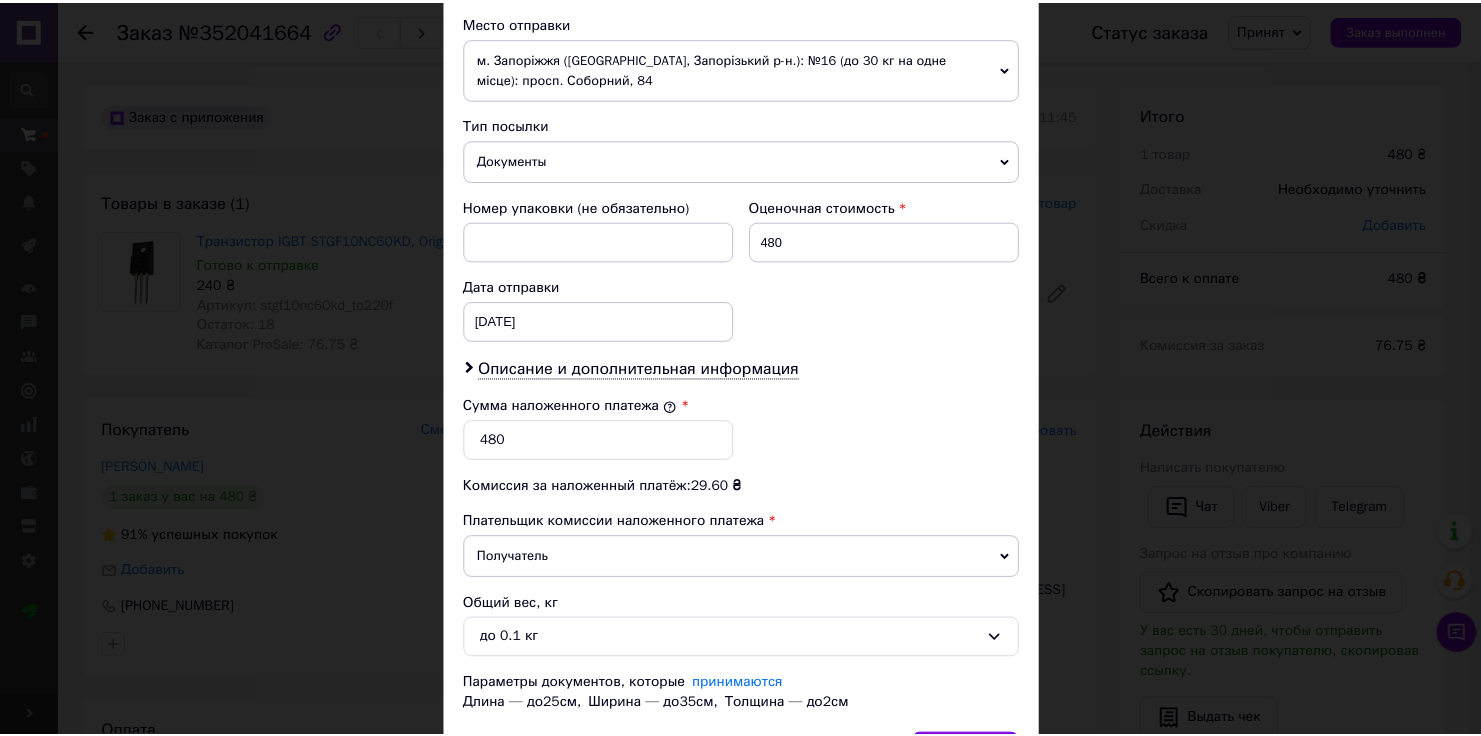scroll, scrollTop: 824, scrollLeft: 0, axis: vertical 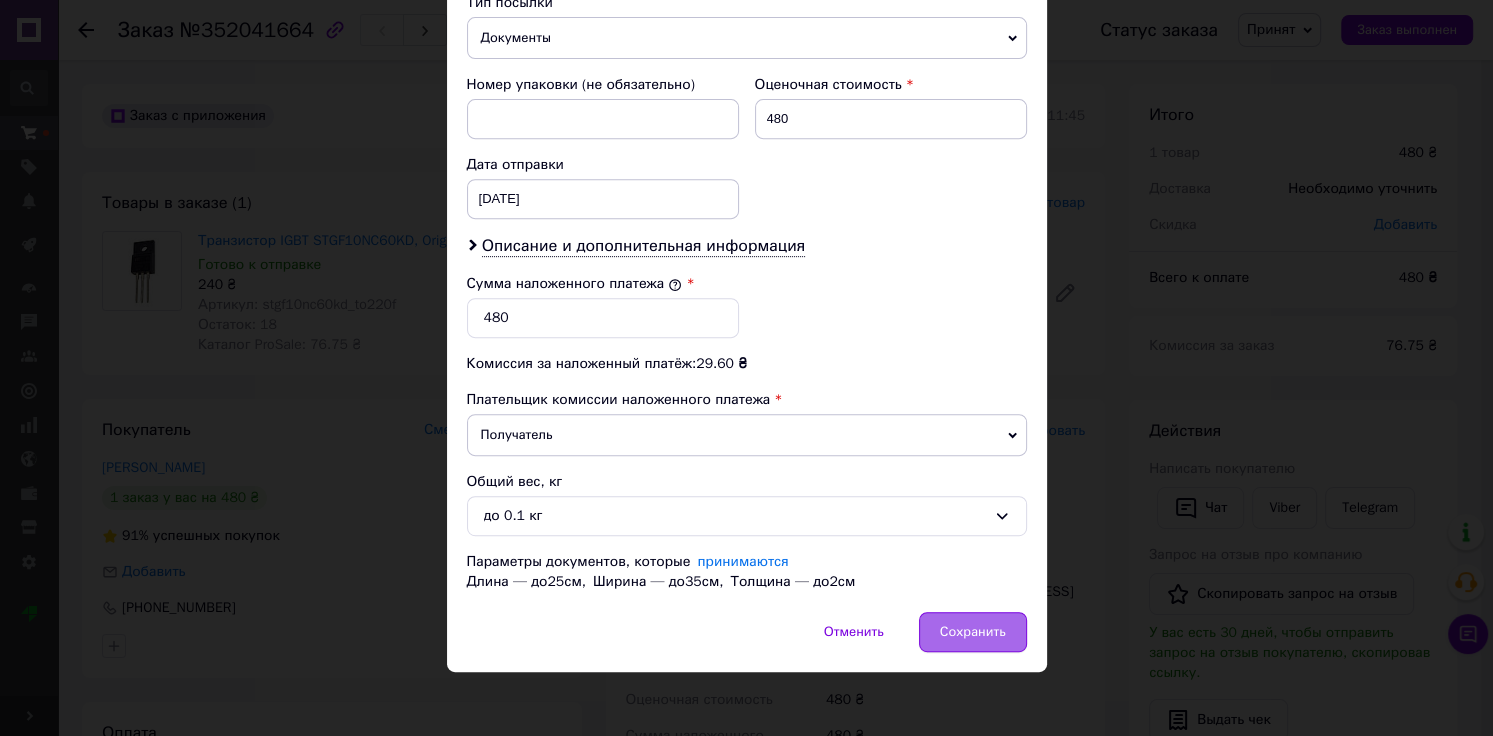 click on "Сохранить" at bounding box center [973, 632] 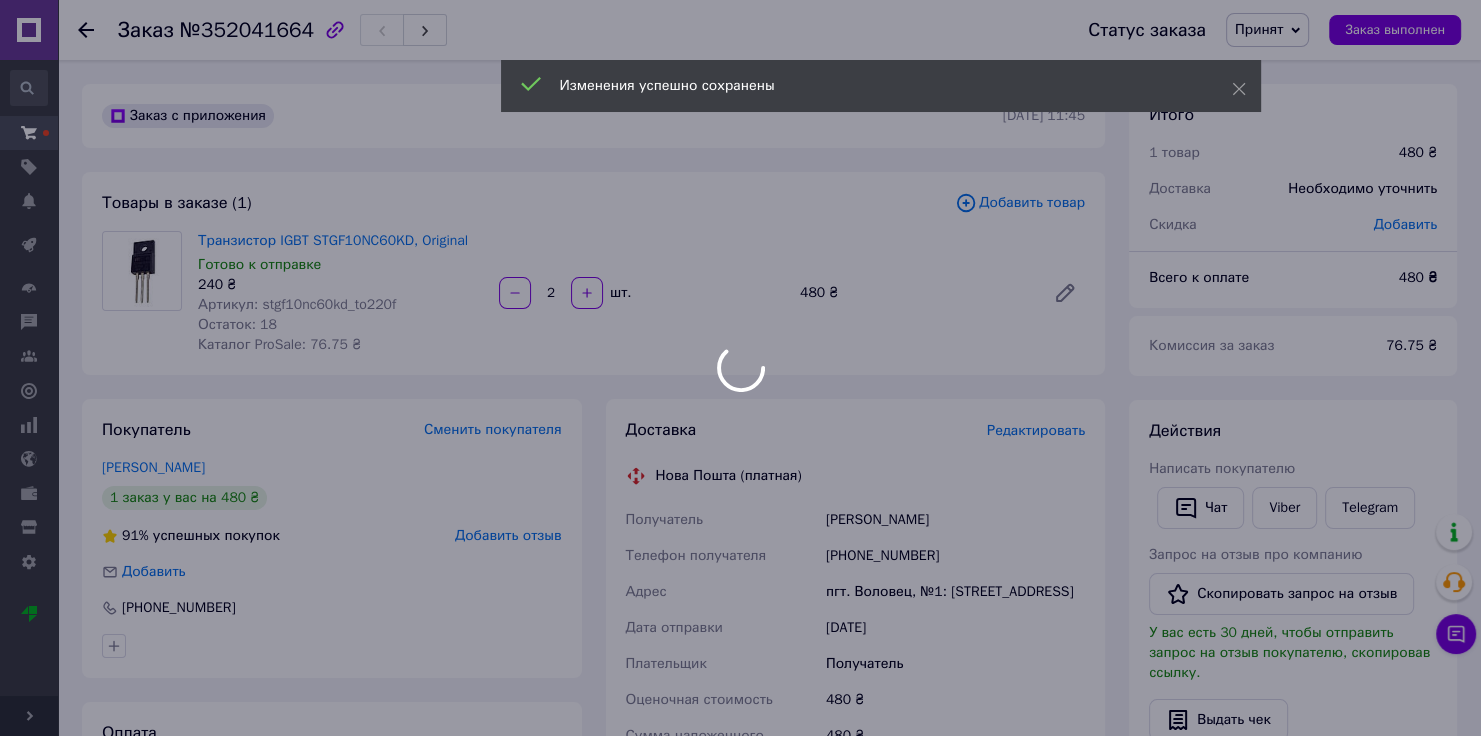 click at bounding box center (740, 368) 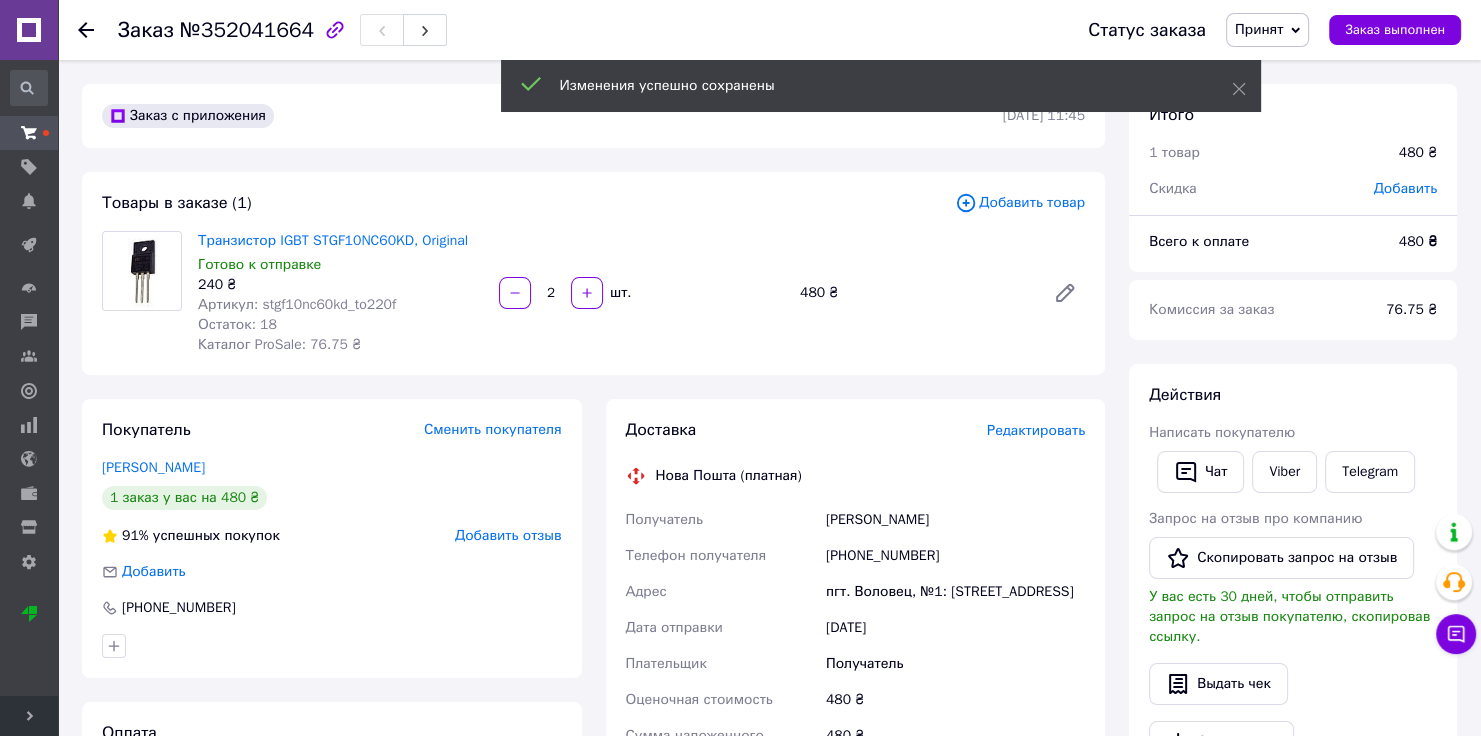 scroll, scrollTop: 560, scrollLeft: 0, axis: vertical 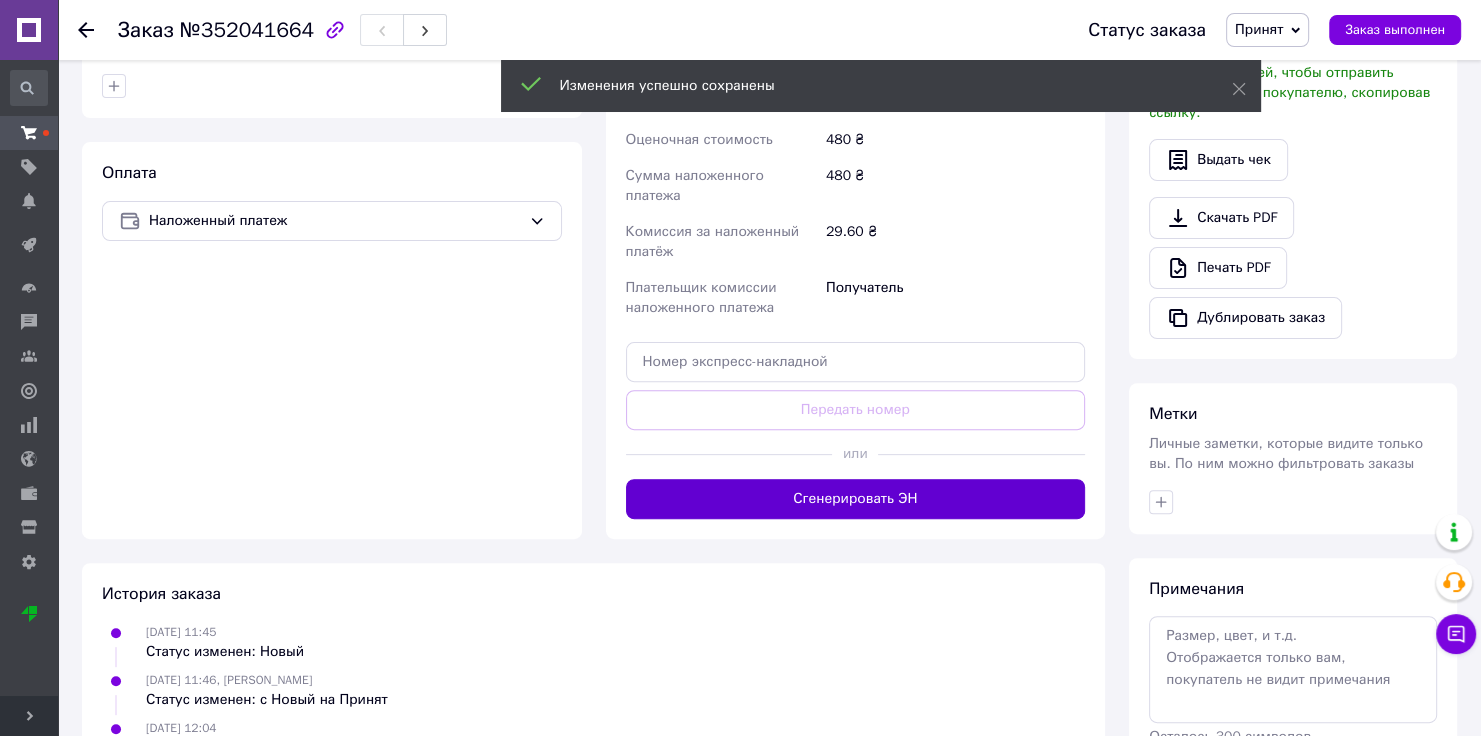 click on "Сгенерировать ЭН" at bounding box center [856, 499] 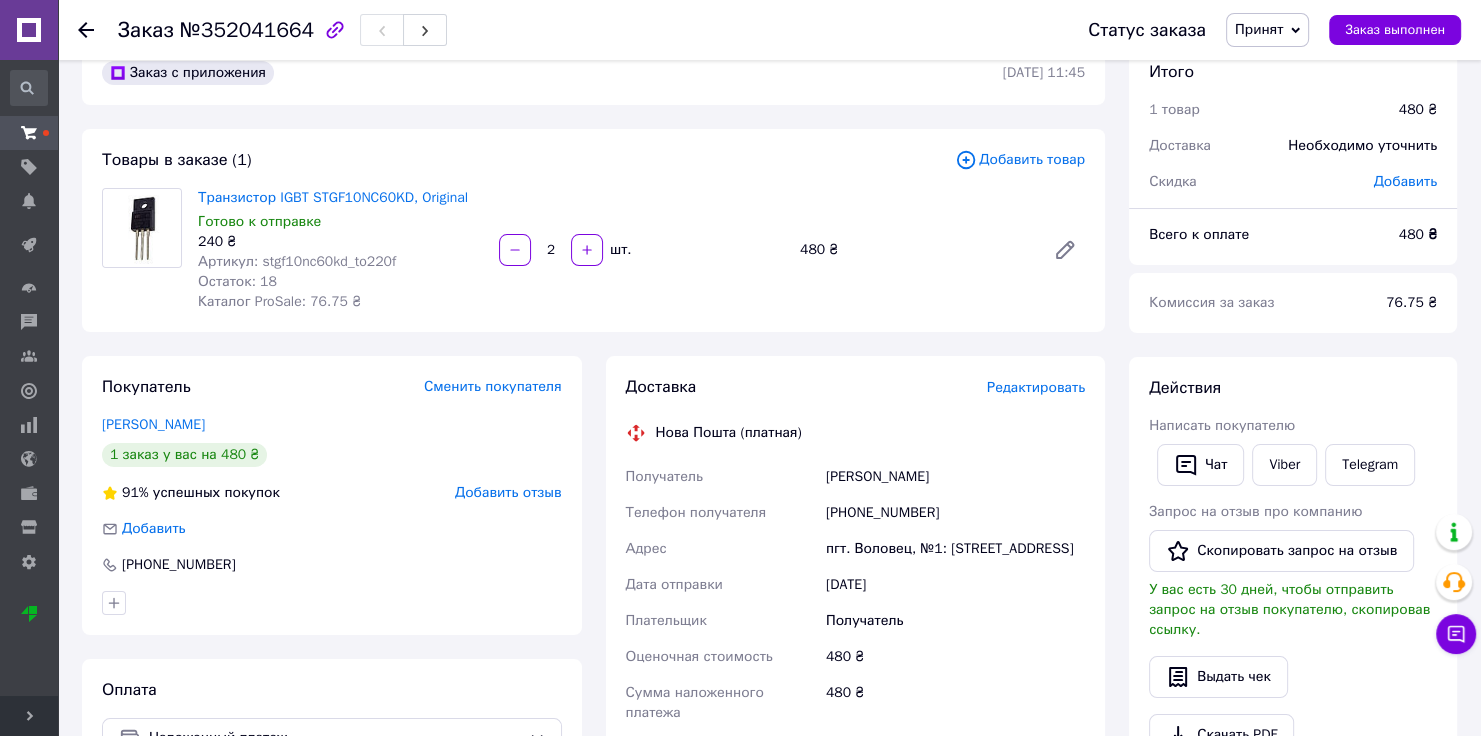 scroll, scrollTop: 0, scrollLeft: 0, axis: both 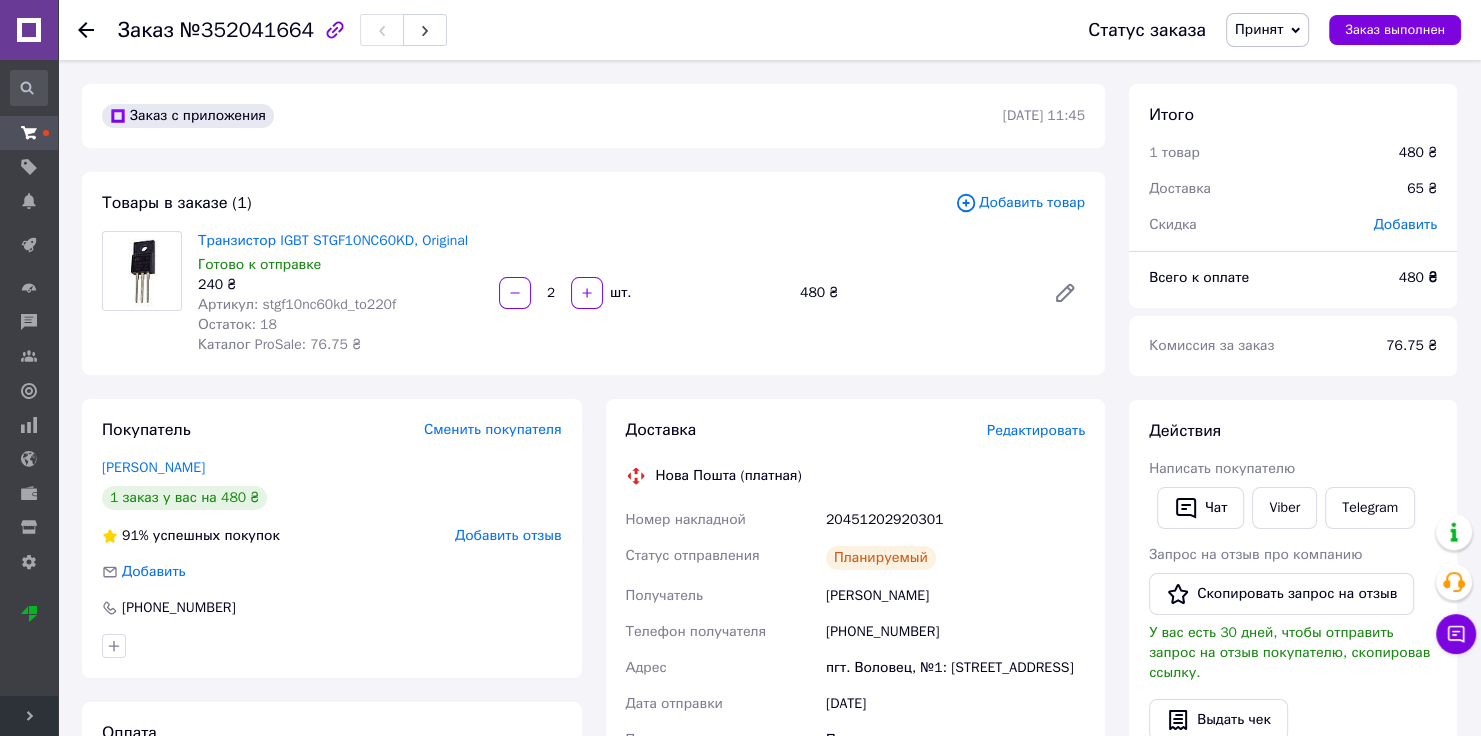 click at bounding box center [86, 30] 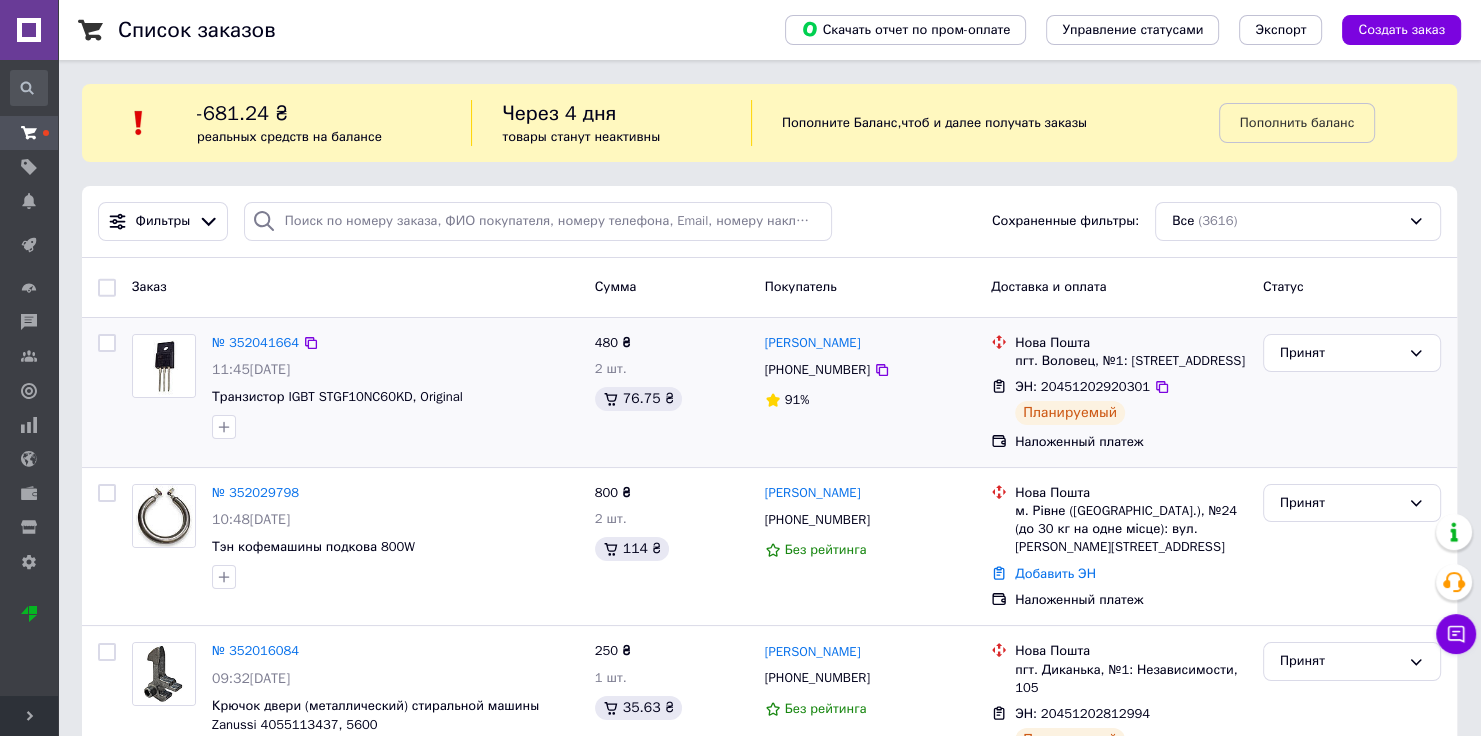 scroll, scrollTop: 560, scrollLeft: 0, axis: vertical 